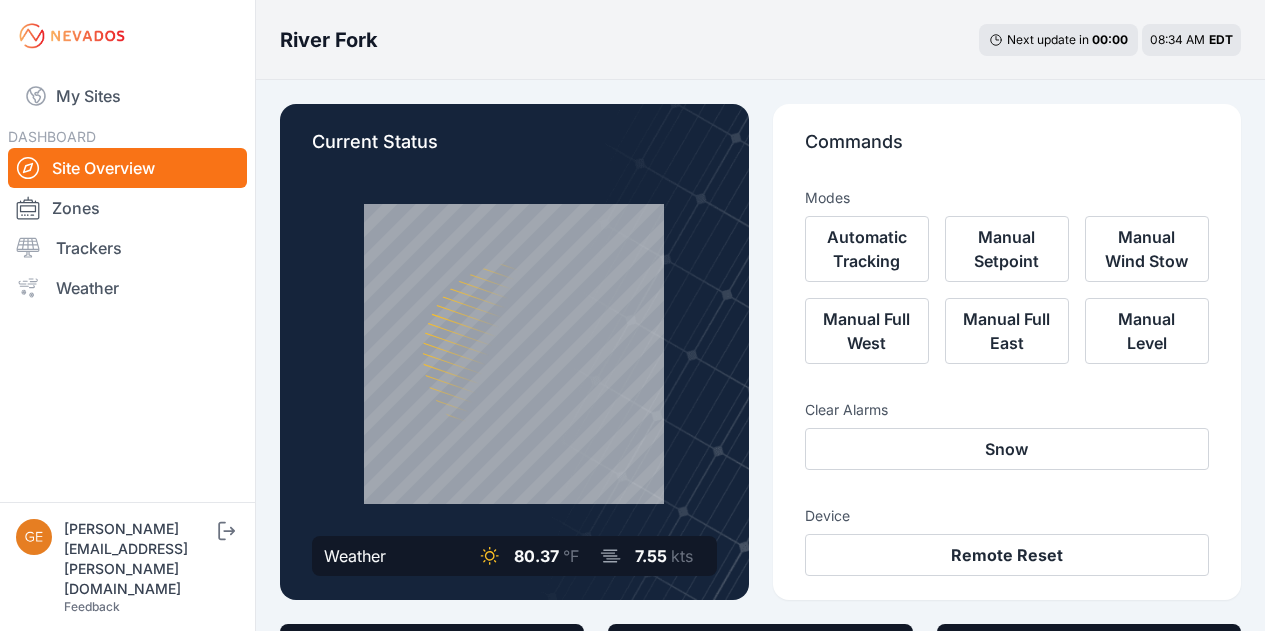 scroll, scrollTop: 500, scrollLeft: 0, axis: vertical 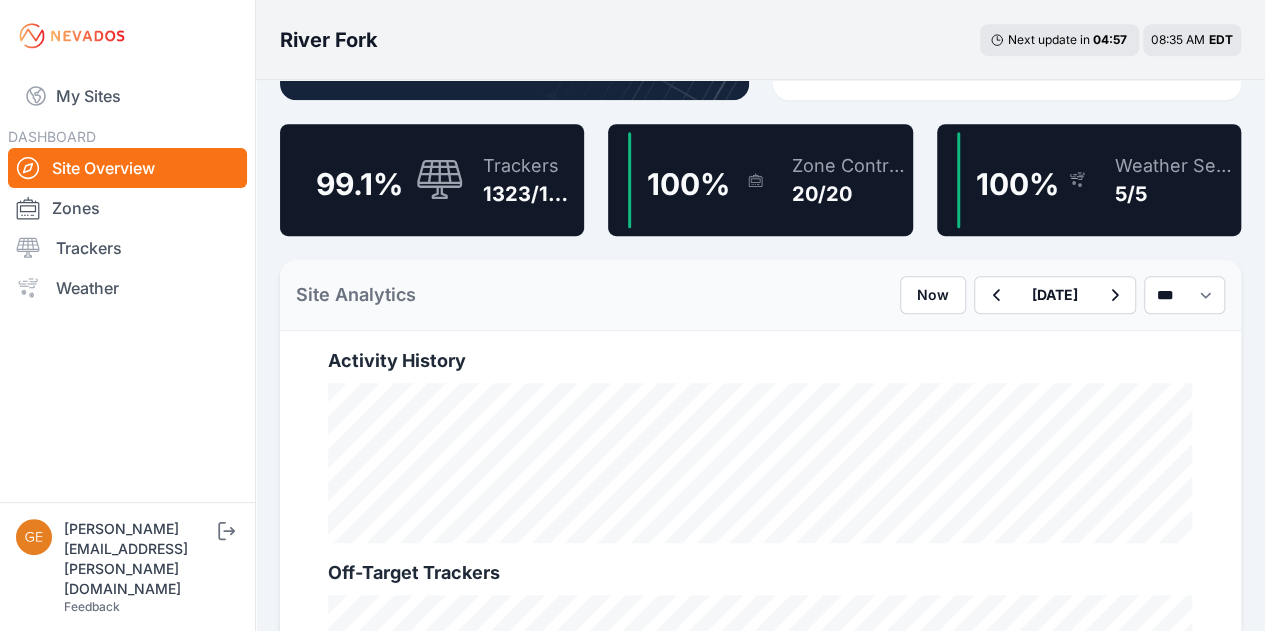 click on "Trackers" at bounding box center (127, 248) 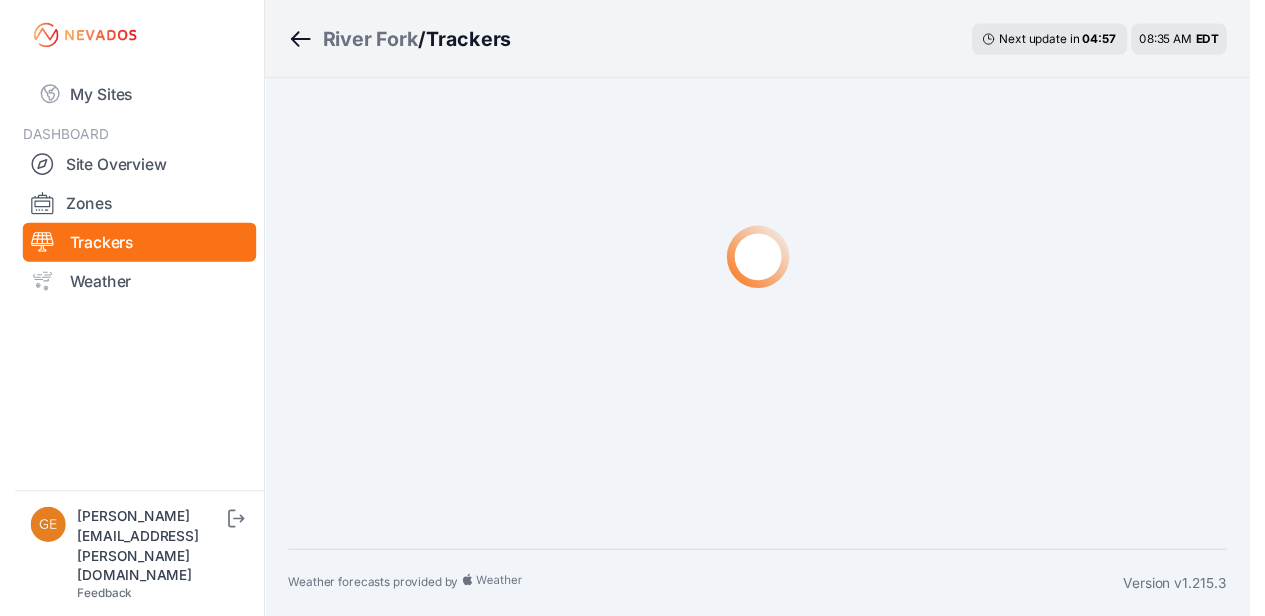 scroll, scrollTop: 0, scrollLeft: 0, axis: both 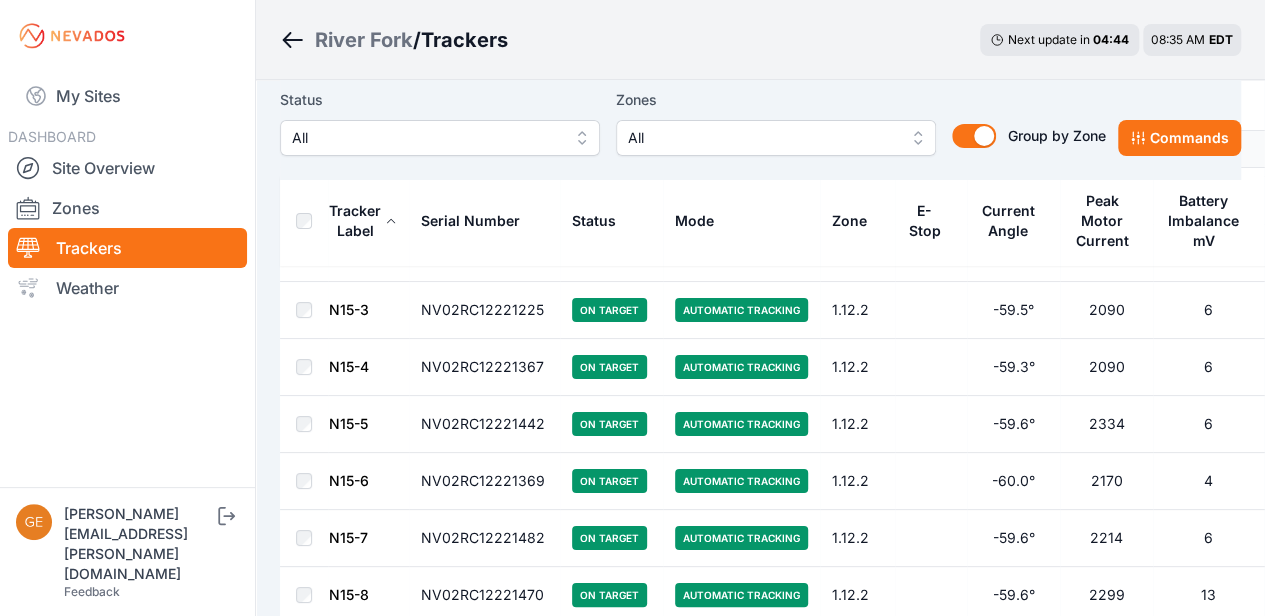 click on "All" at bounding box center [762, 138] 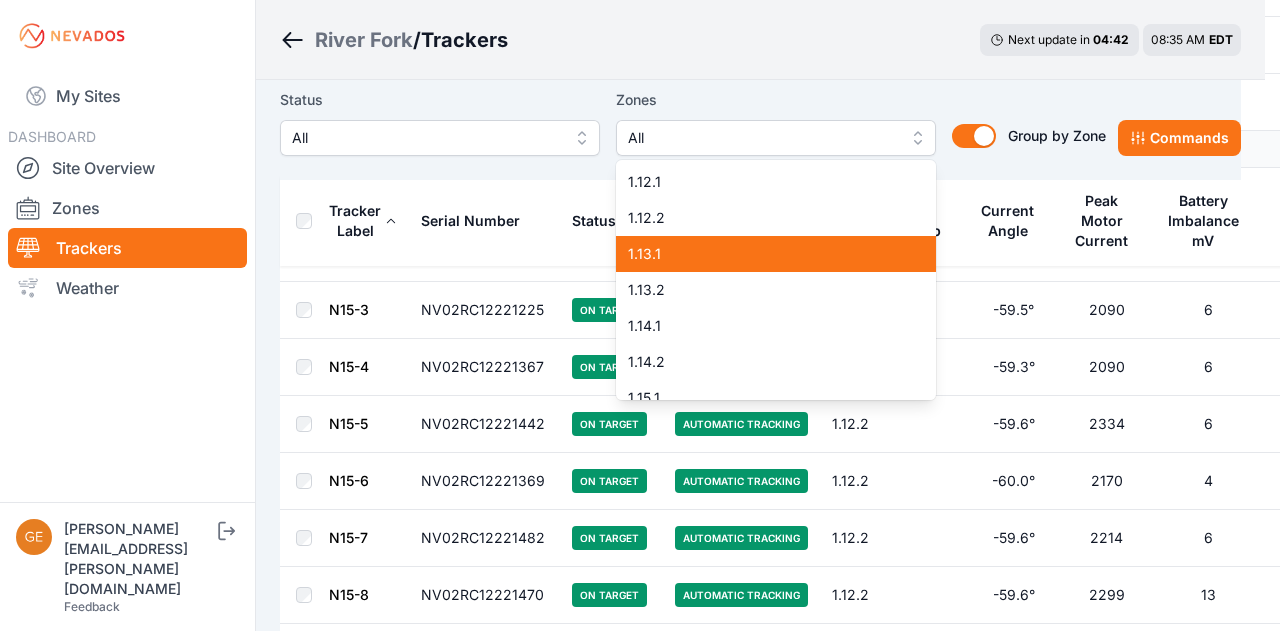click on "1.13.1" at bounding box center [776, 254] 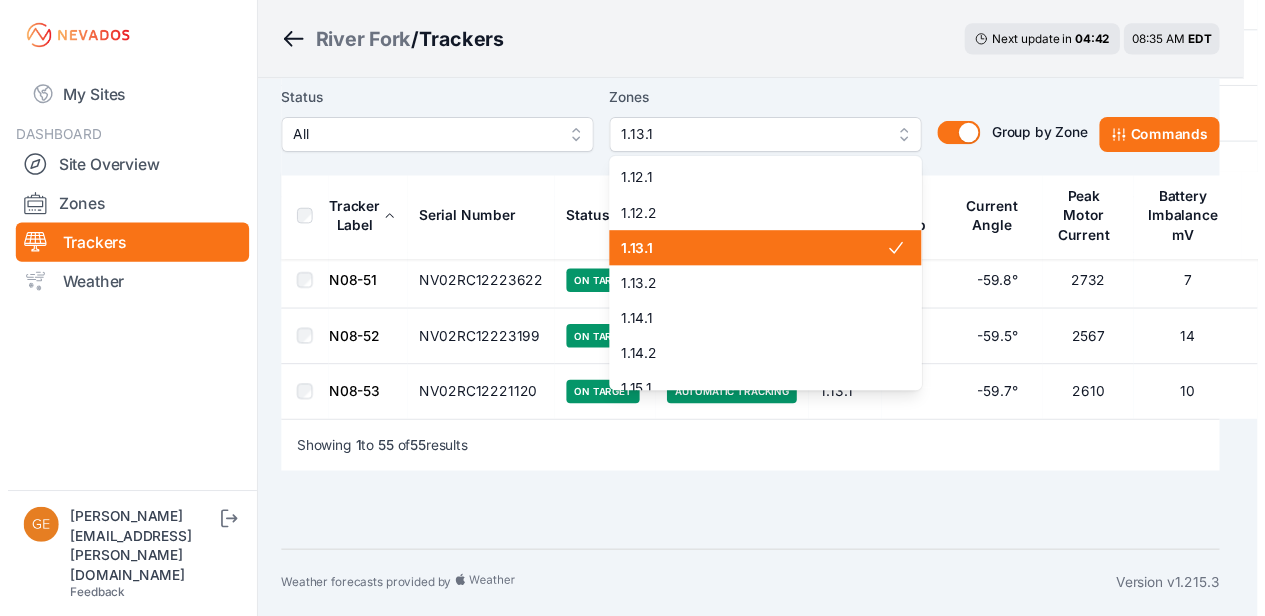 scroll, scrollTop: 0, scrollLeft: 0, axis: both 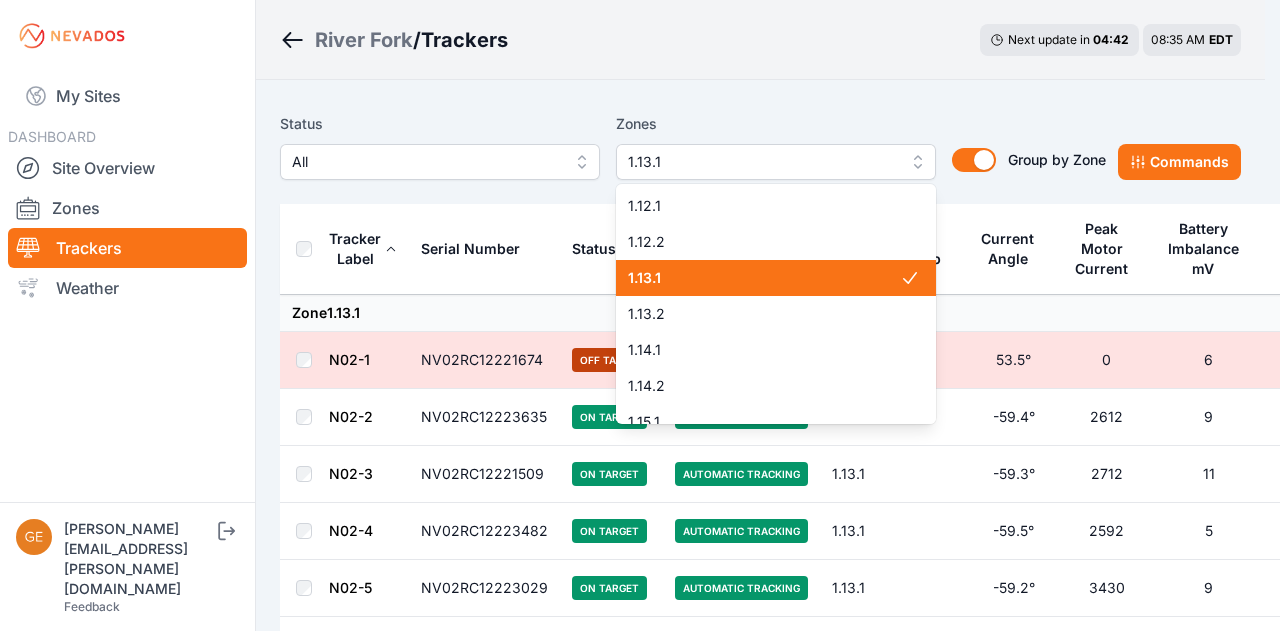 click on "1.13.1" at bounding box center [764, 278] 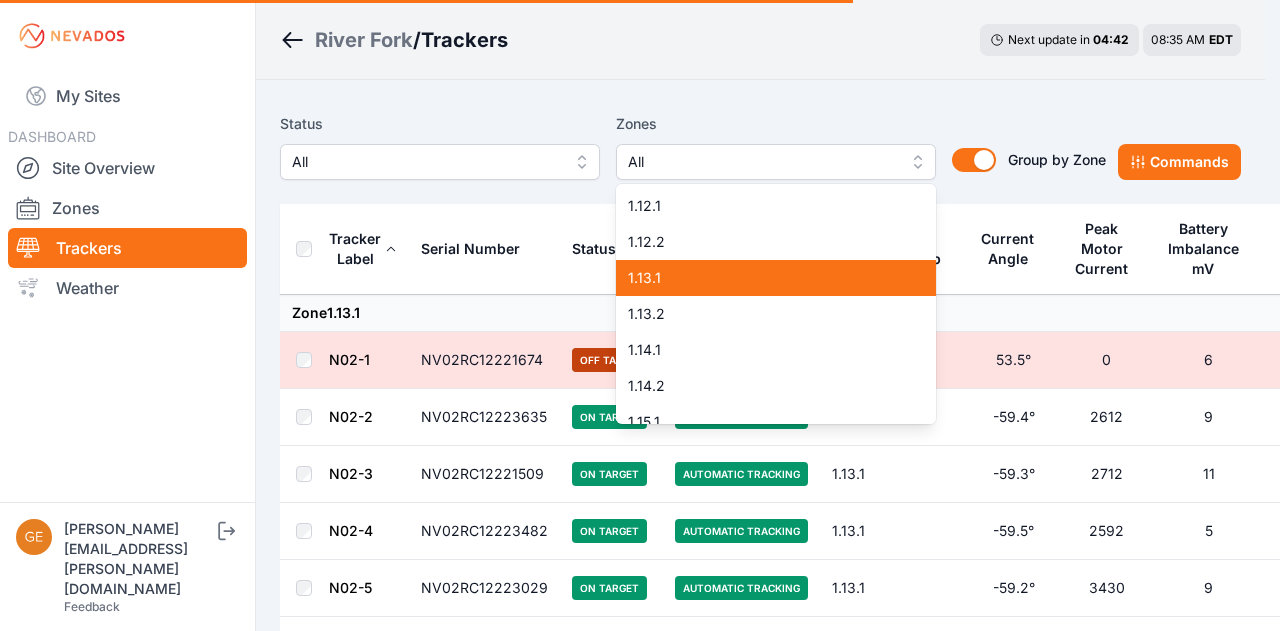click on "1.13.1" at bounding box center [764, 278] 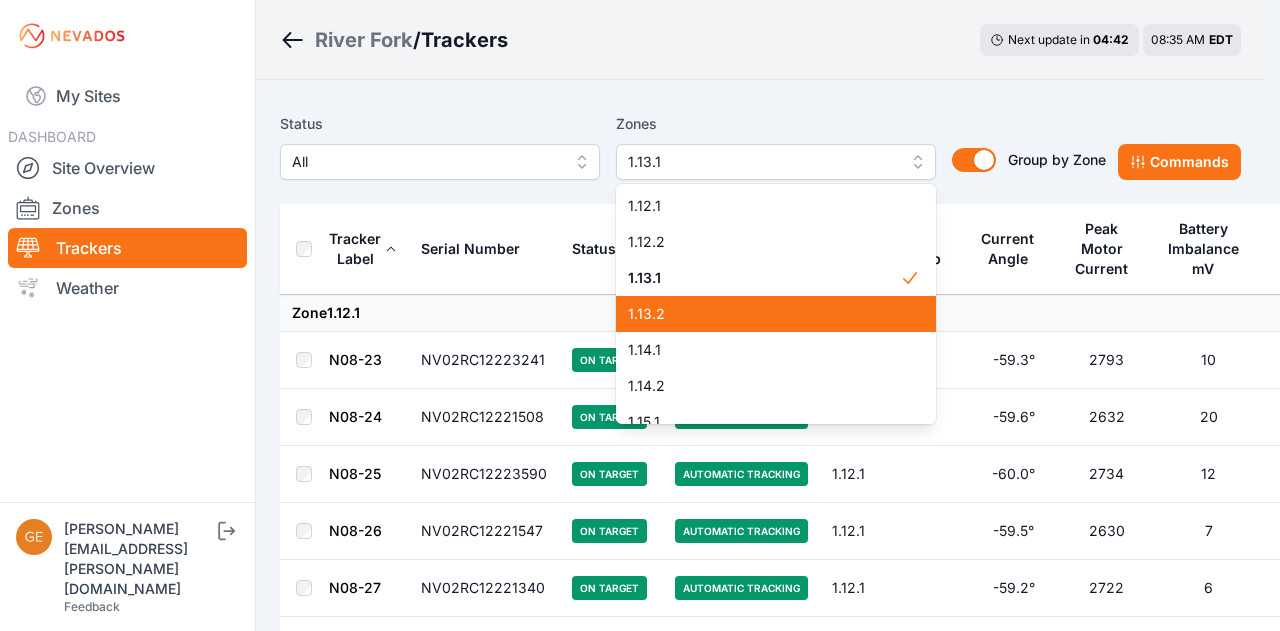 click on "1.13.2" at bounding box center (764, 314) 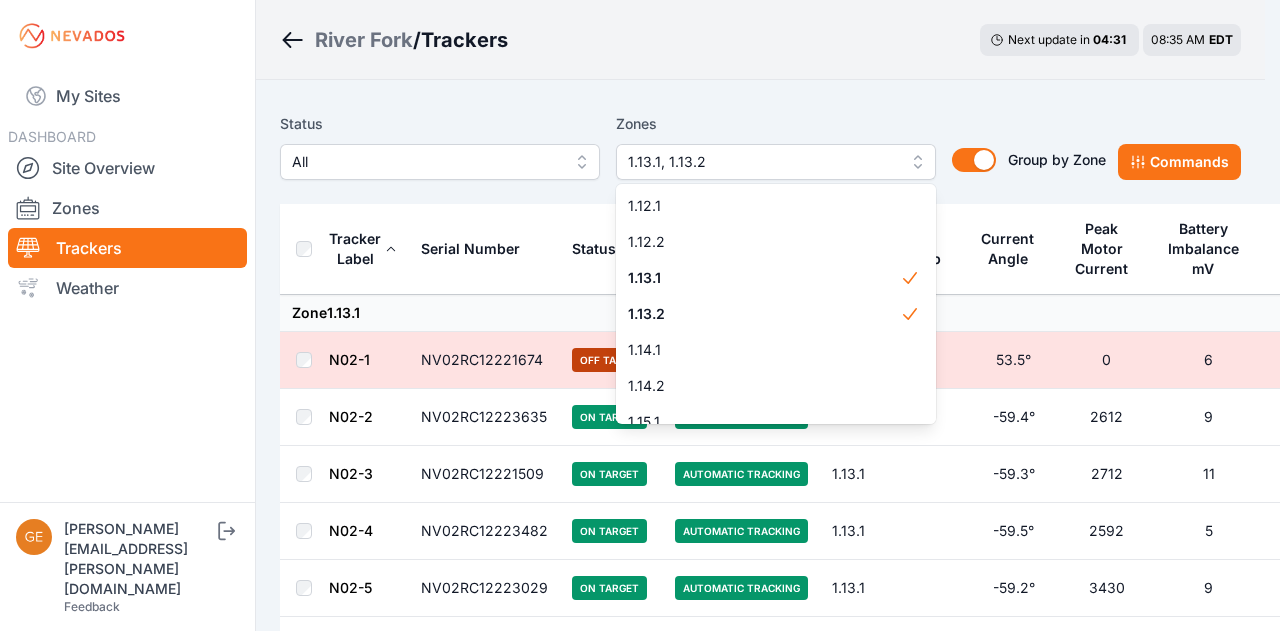 click on "Status All Zones 1.13.1, 1.13.2 1.12.1 1.12.2 1.13.1 1.13.2 1.14.1 1.14.2 1.15.1 1.15.2 2.1.1 2.1.2 2.4.1 2.4.2 2.8.1 2.8.2 2.9.1 2.10.1 2.10.2 3.9.1 3.10.1 3.10.2 Group by Zone Group by Zone Commands" at bounding box center (760, 146) 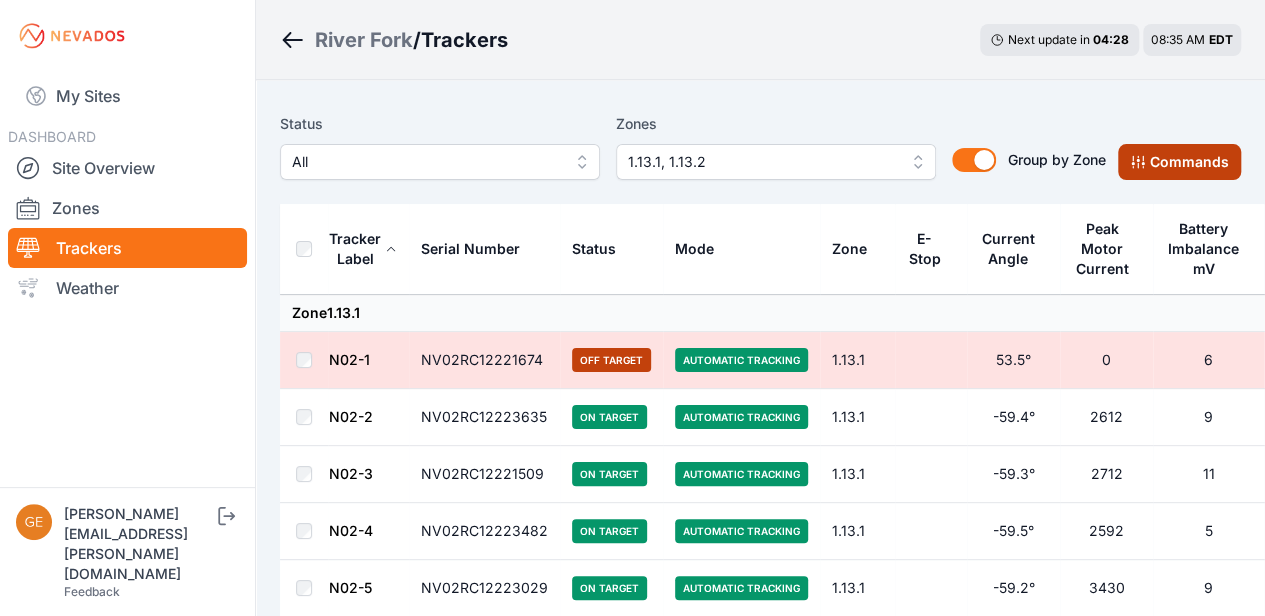 click on "Commands" at bounding box center (1179, 162) 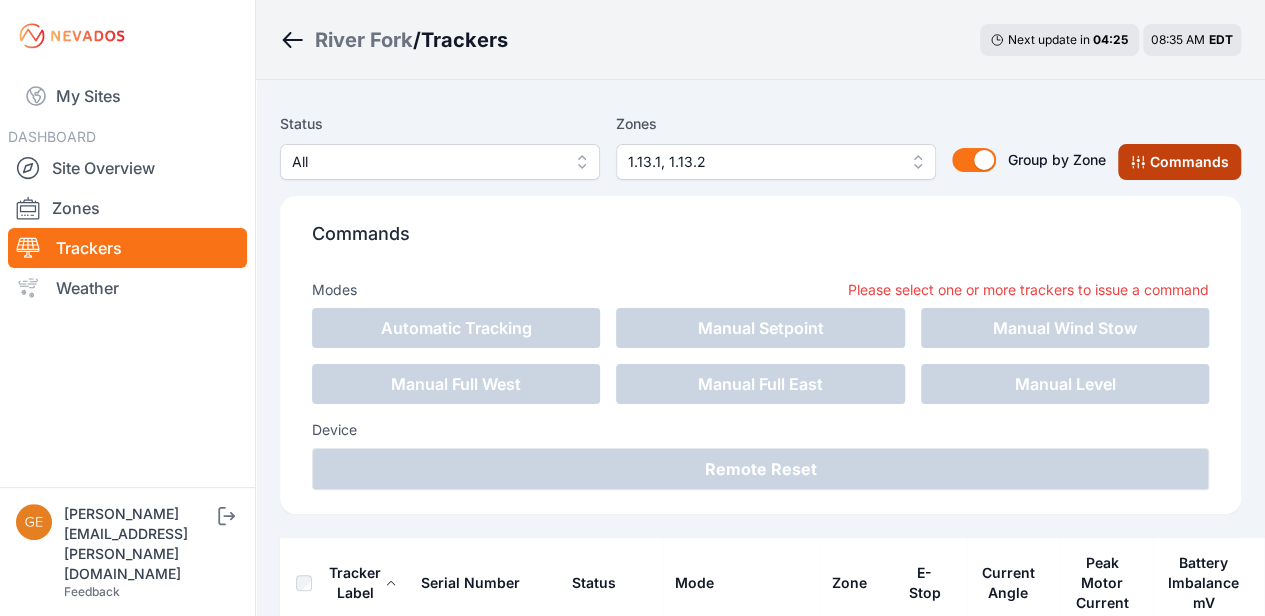 click on "Commands" at bounding box center [1179, 162] 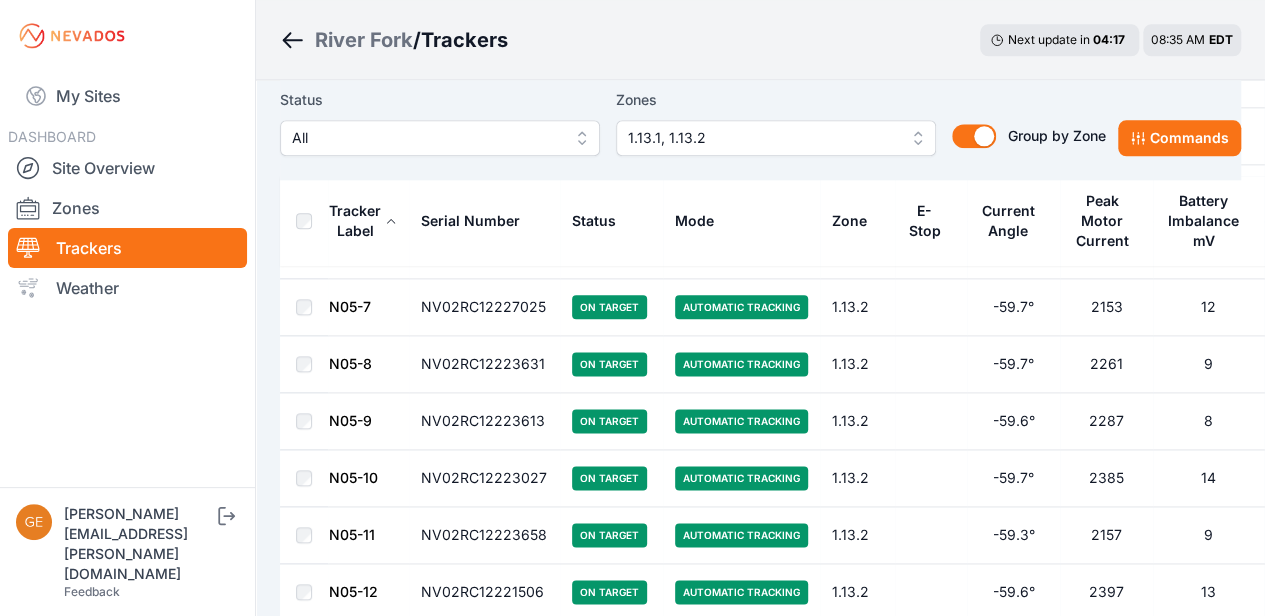 scroll, scrollTop: 4924, scrollLeft: 0, axis: vertical 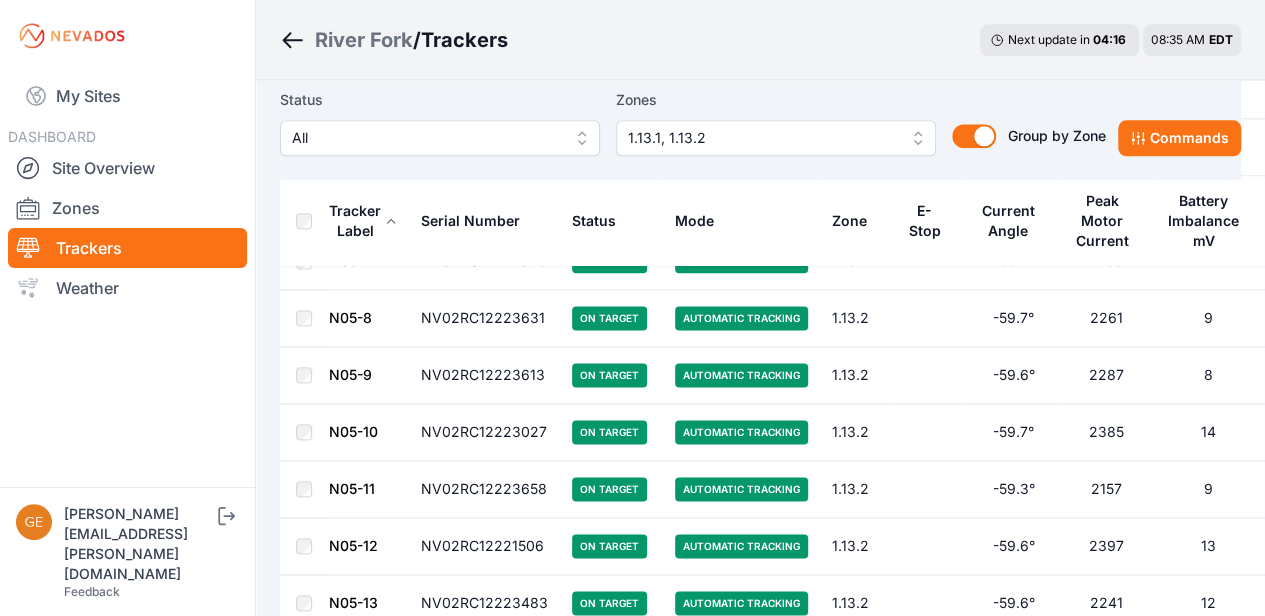 click on "27510" at bounding box center (1303, 489) 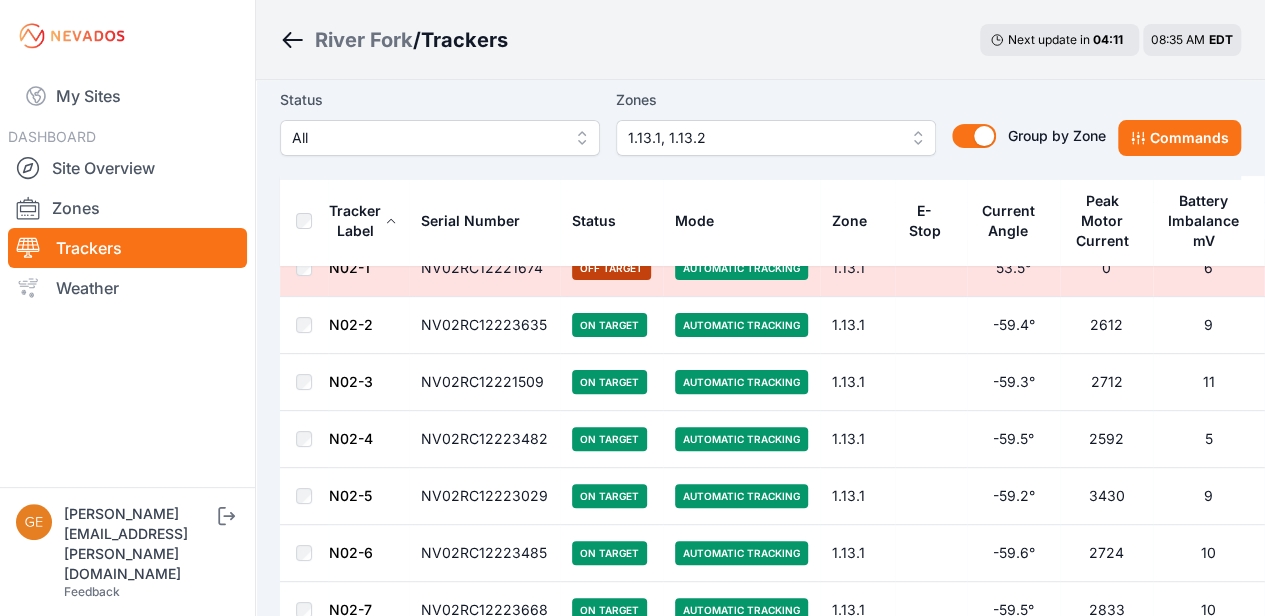scroll, scrollTop: 0, scrollLeft: 0, axis: both 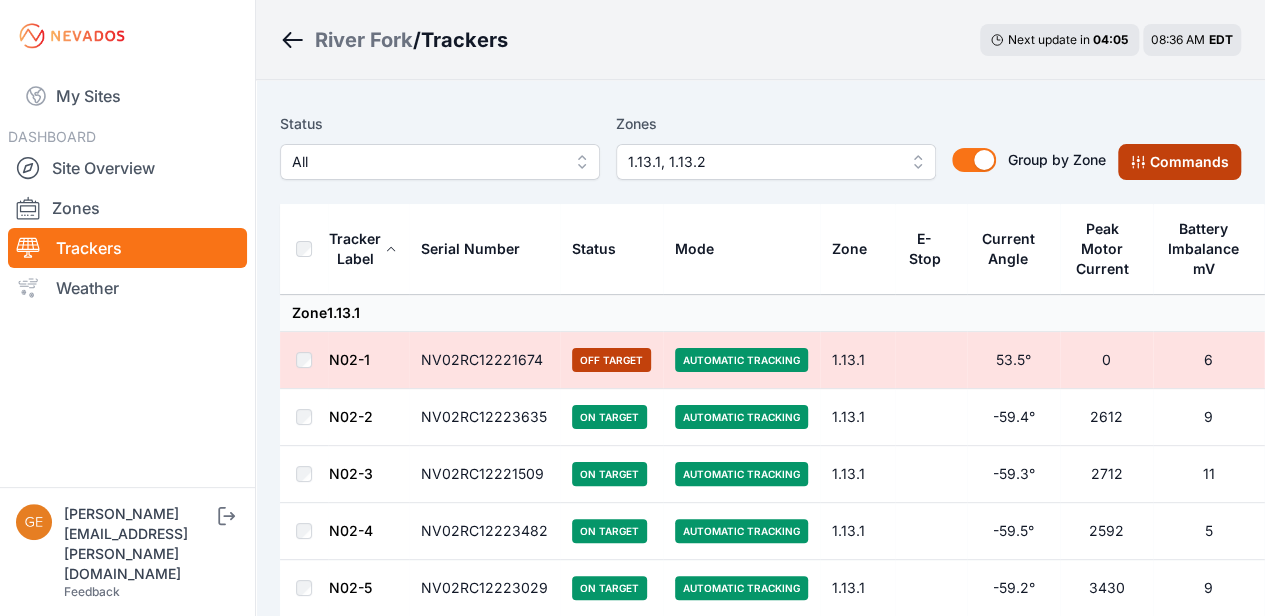 click on "Commands" at bounding box center (1179, 162) 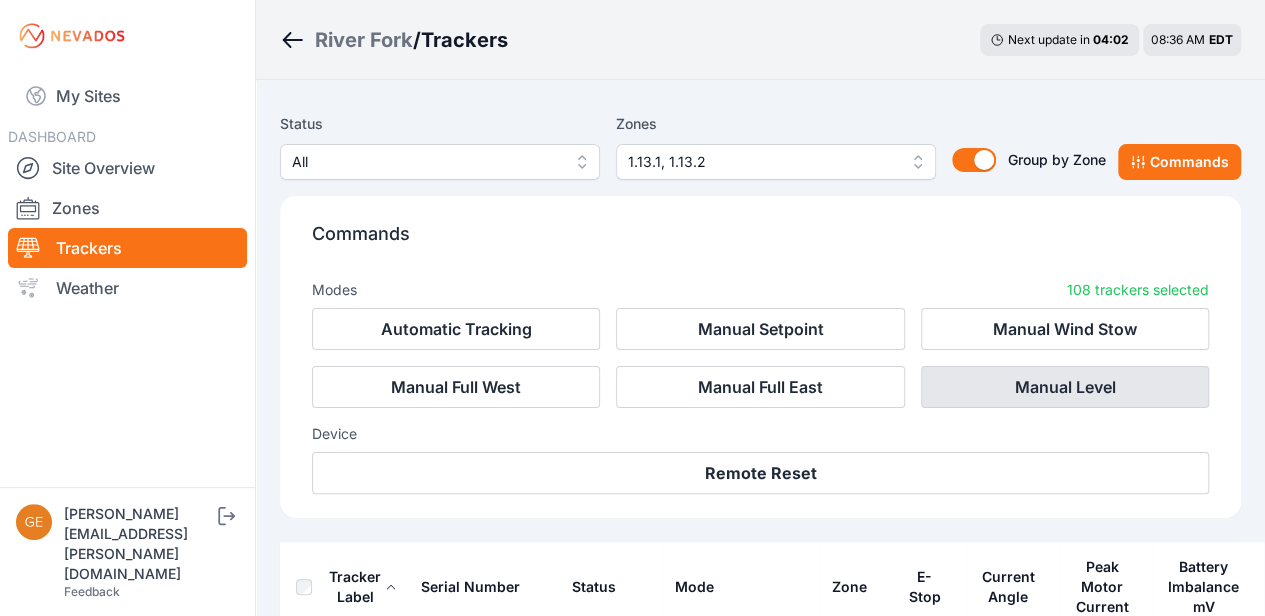 click on "Manual Level" at bounding box center (1065, 387) 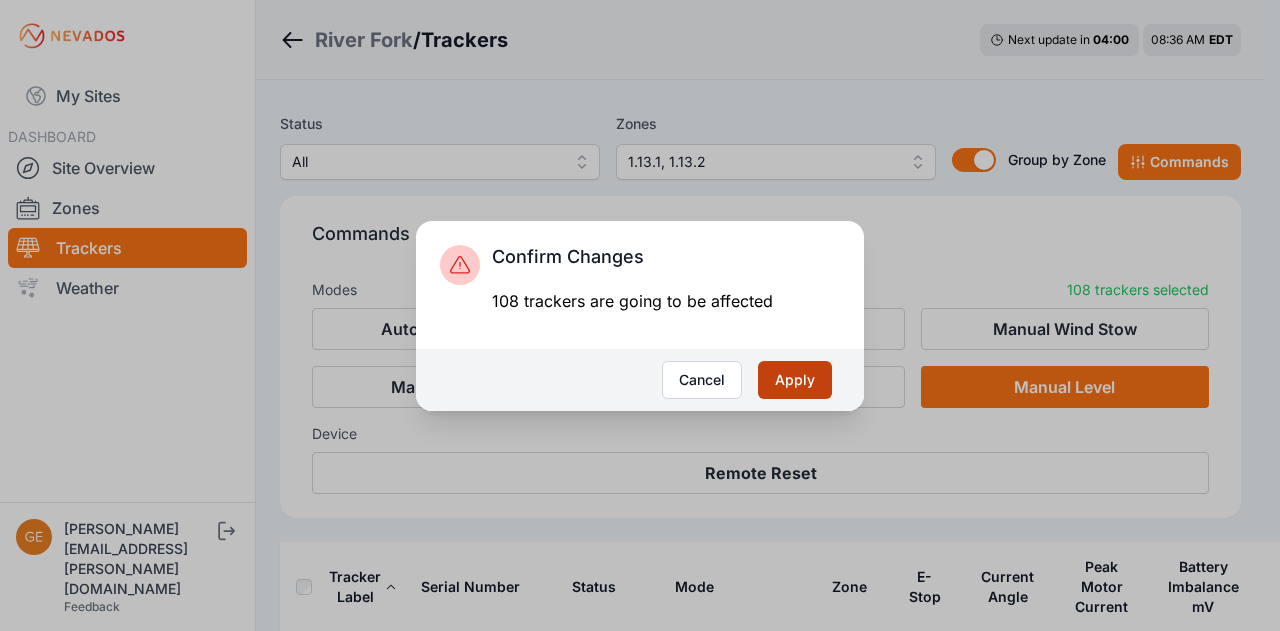 click on "Apply" at bounding box center (795, 380) 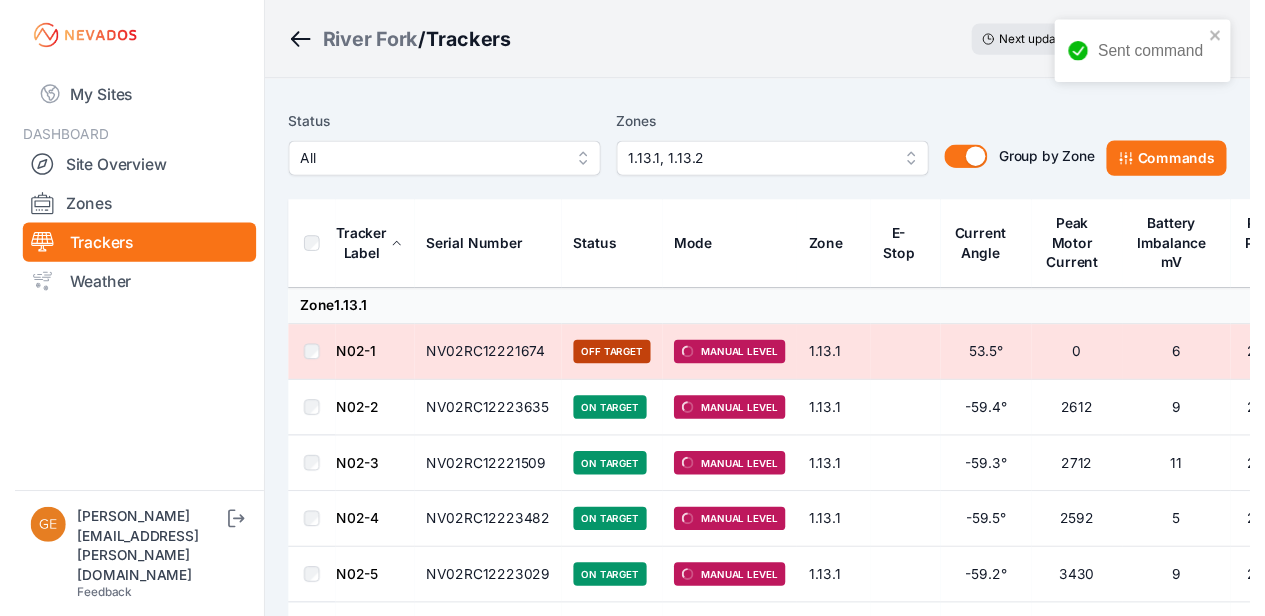 scroll, scrollTop: 0, scrollLeft: 0, axis: both 